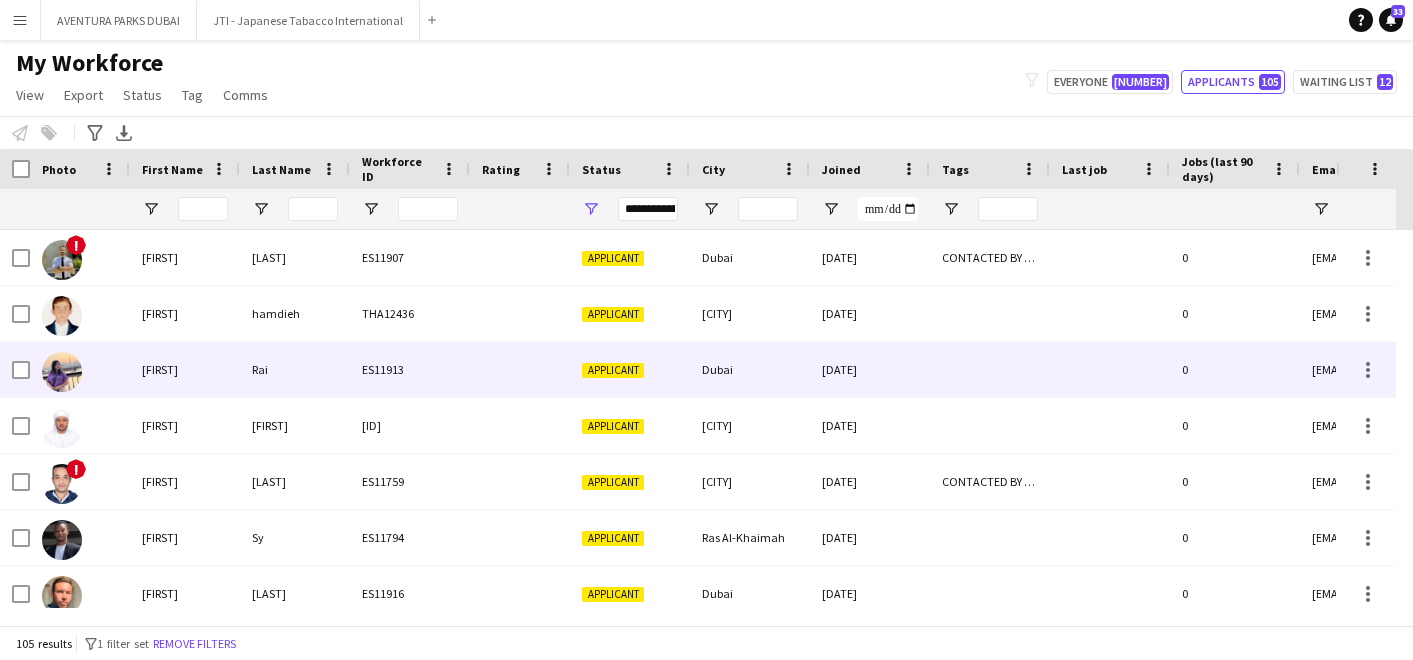 scroll, scrollTop: 0, scrollLeft: 0, axis: both 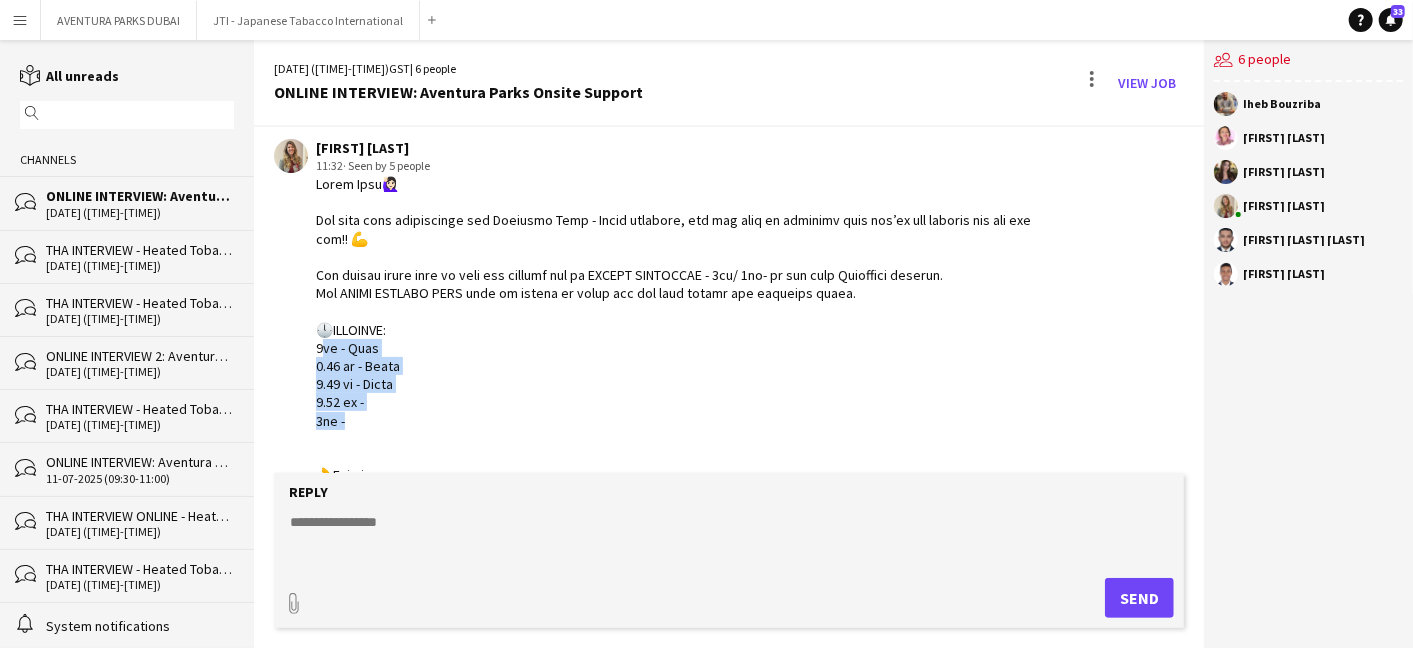 drag, startPoint x: 316, startPoint y: 344, endPoint x: 380, endPoint y: 422, distance: 100.89599 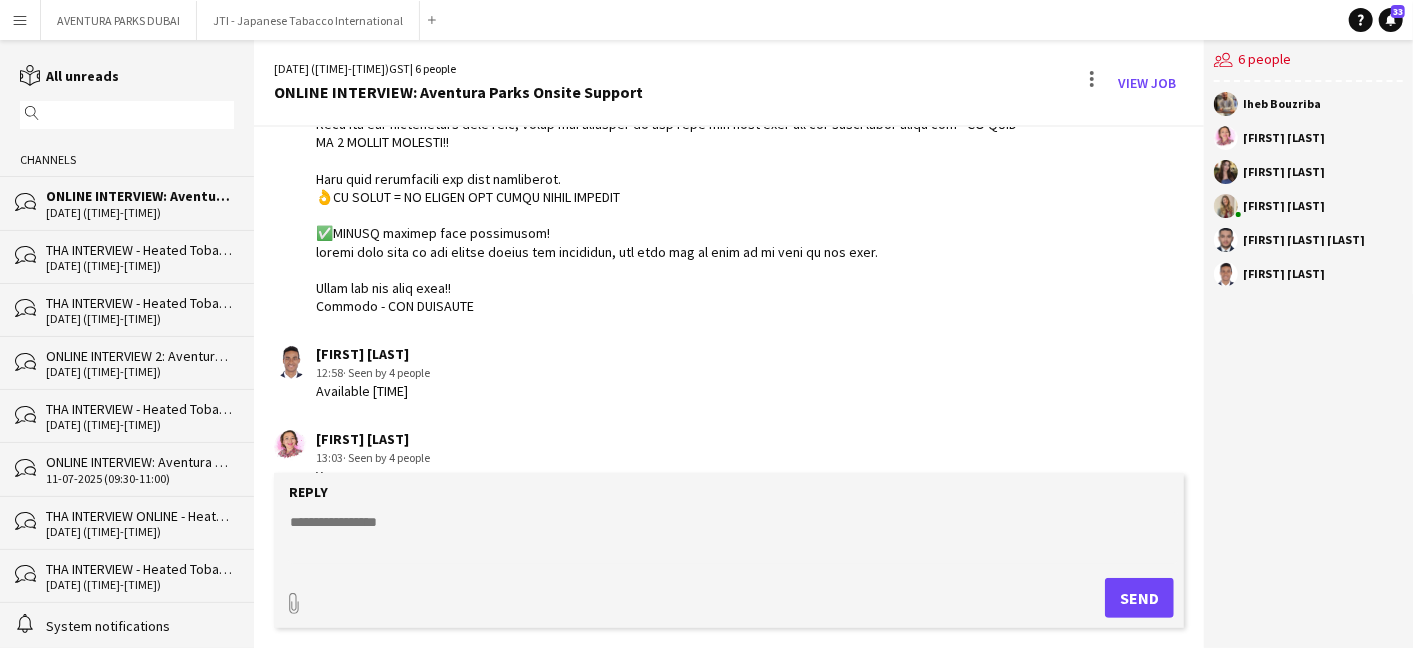 scroll, scrollTop: 616, scrollLeft: 0, axis: vertical 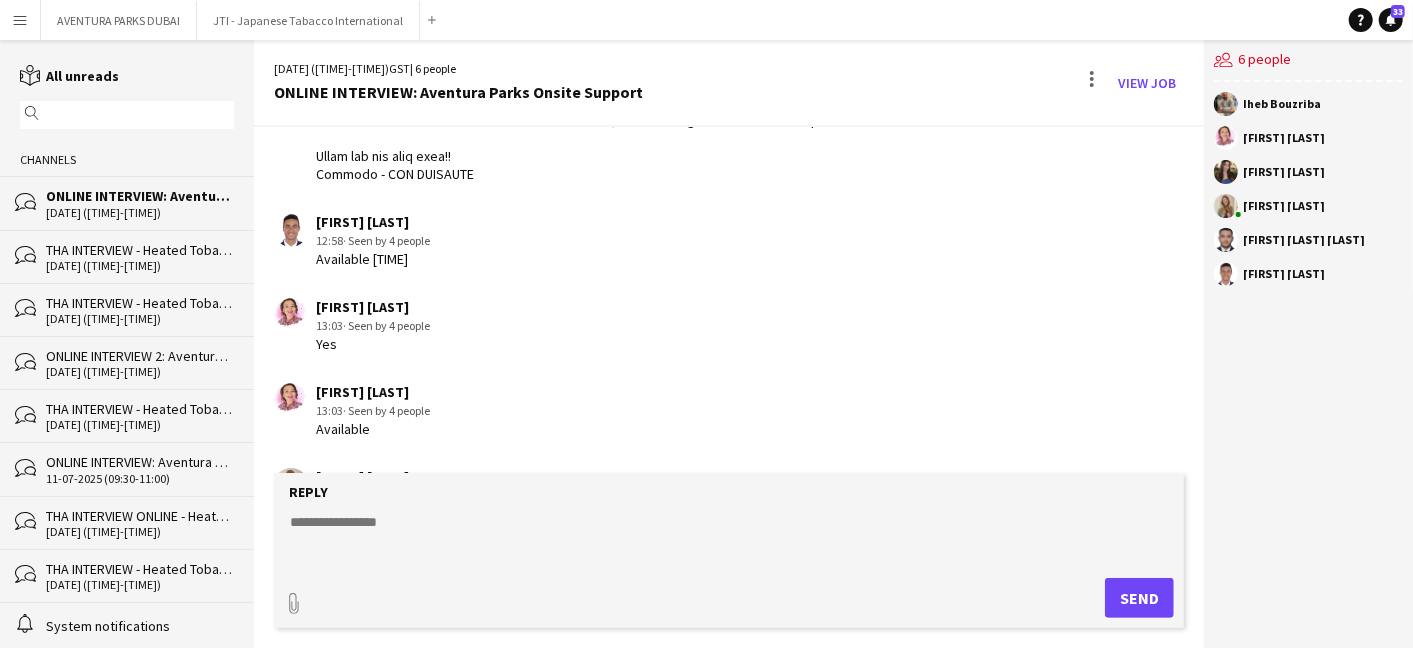 click 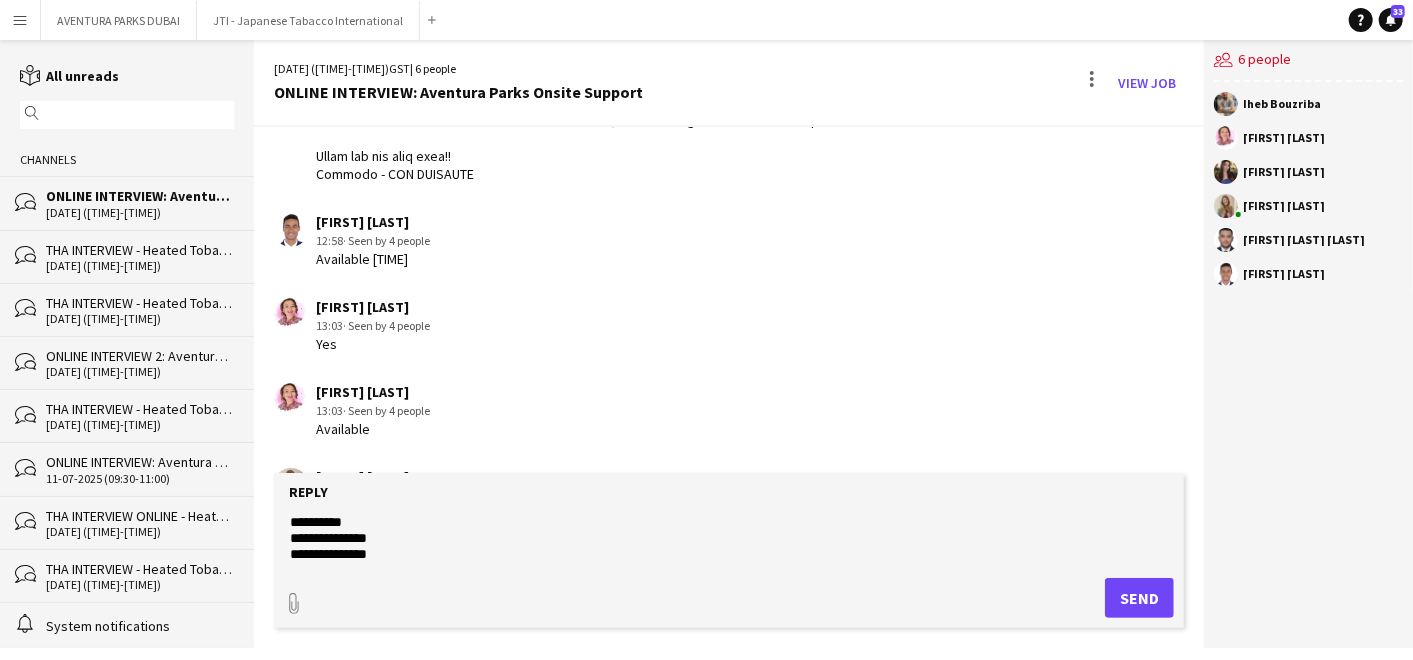 scroll, scrollTop: 31, scrollLeft: 0, axis: vertical 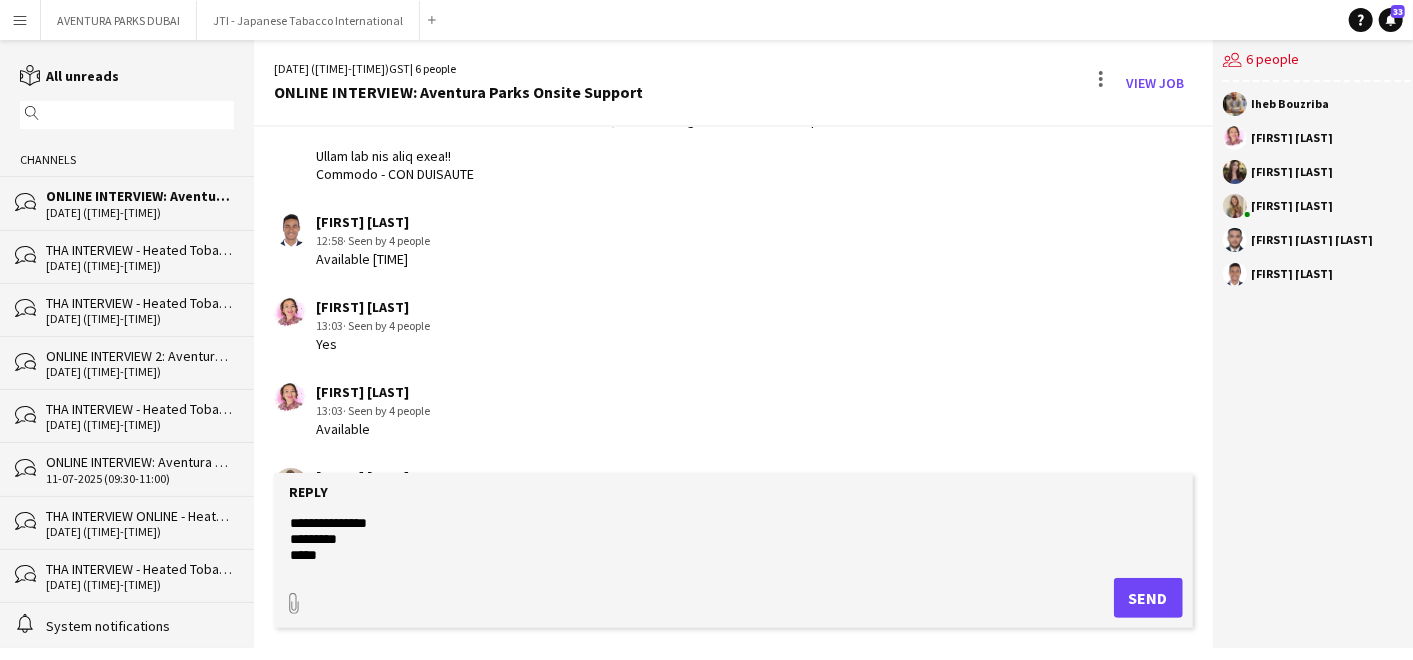 click on "**********" 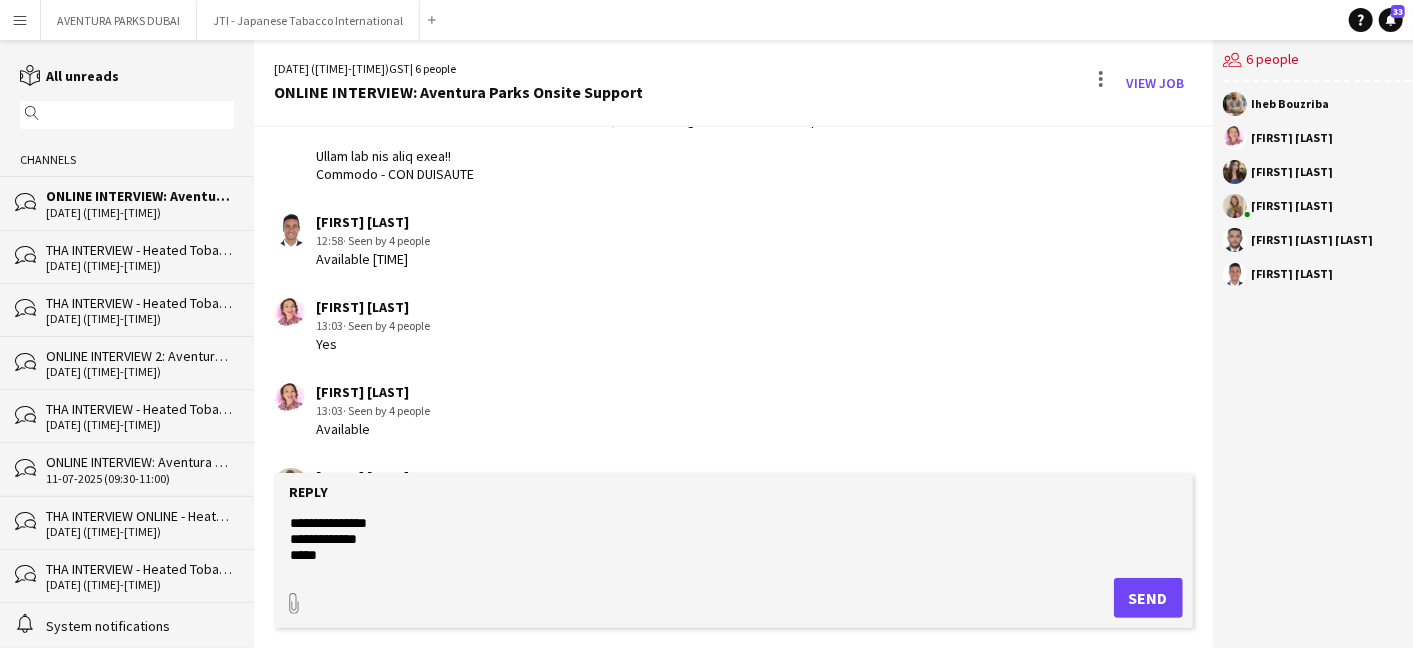 click on "**********" 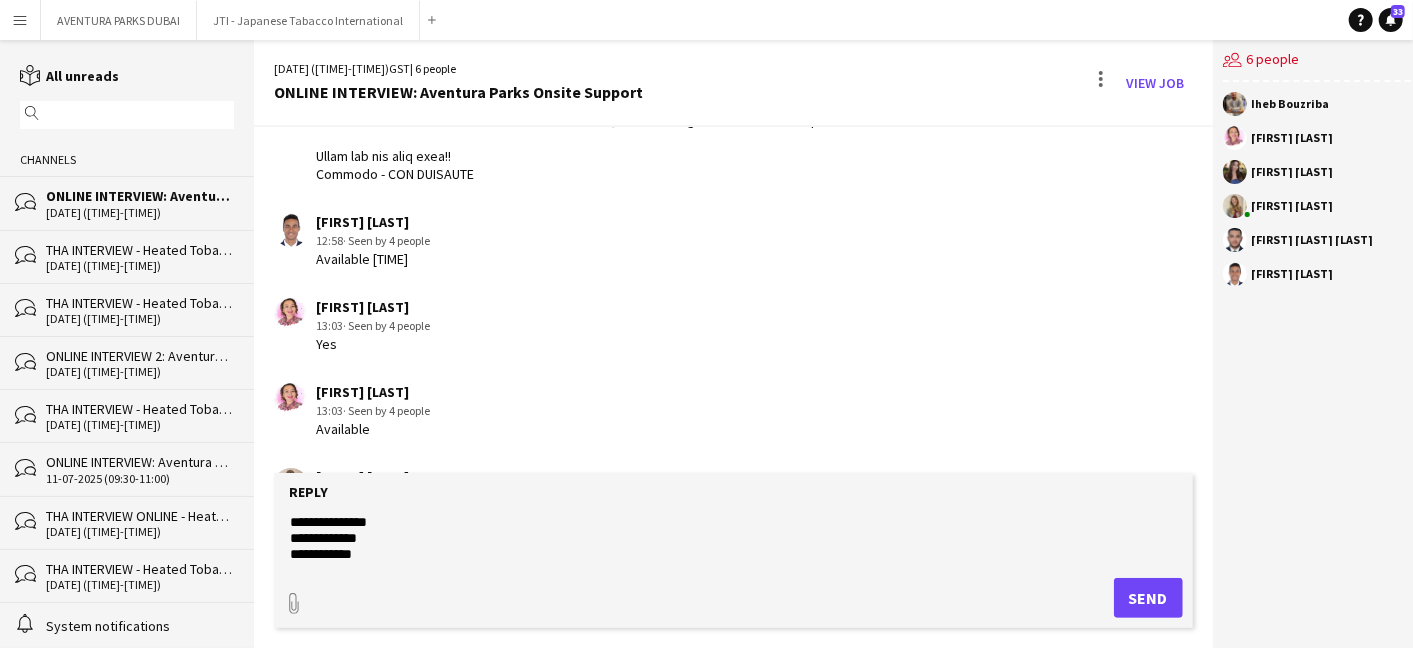 scroll, scrollTop: 31, scrollLeft: 0, axis: vertical 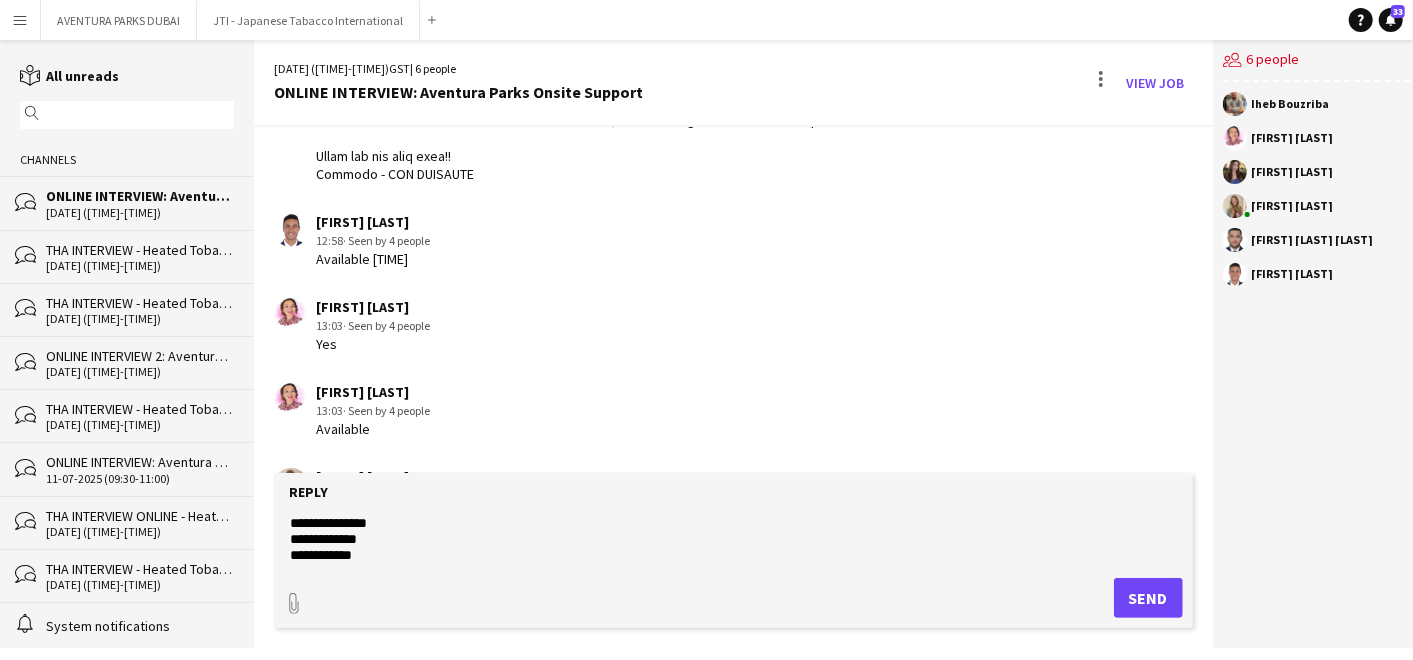 type on "**********" 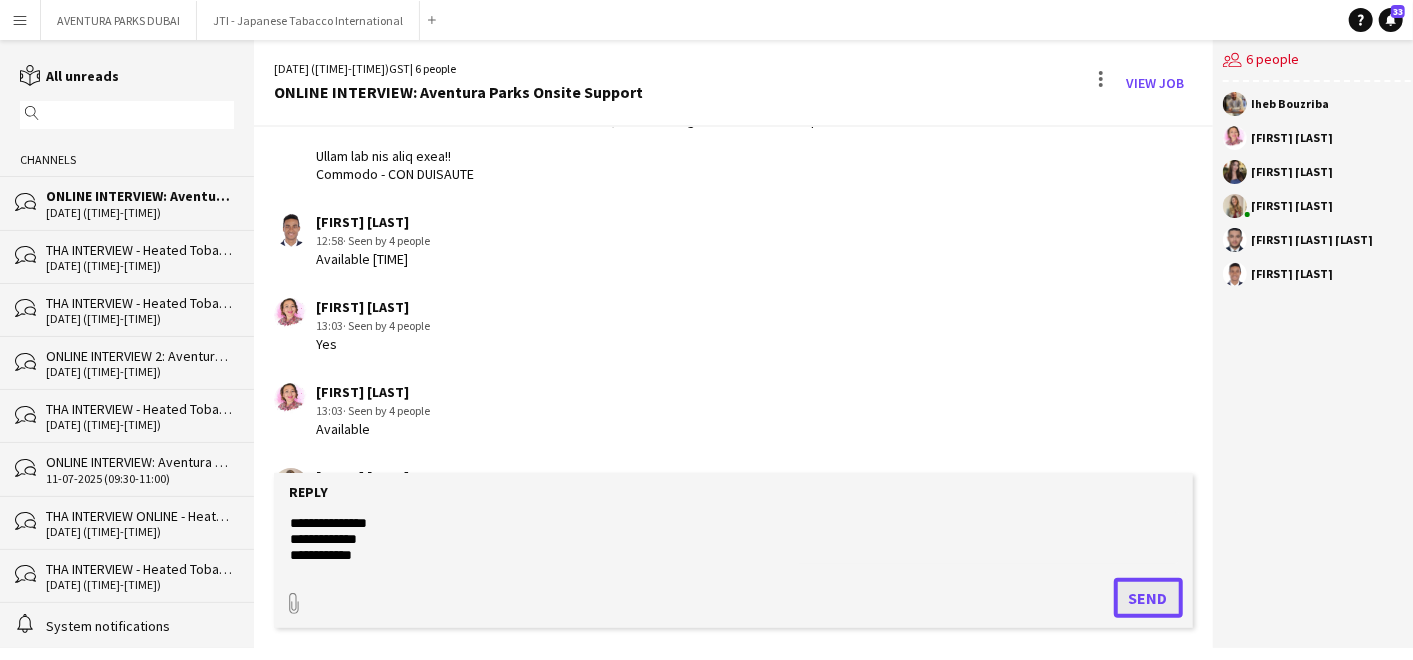 click on "Send" 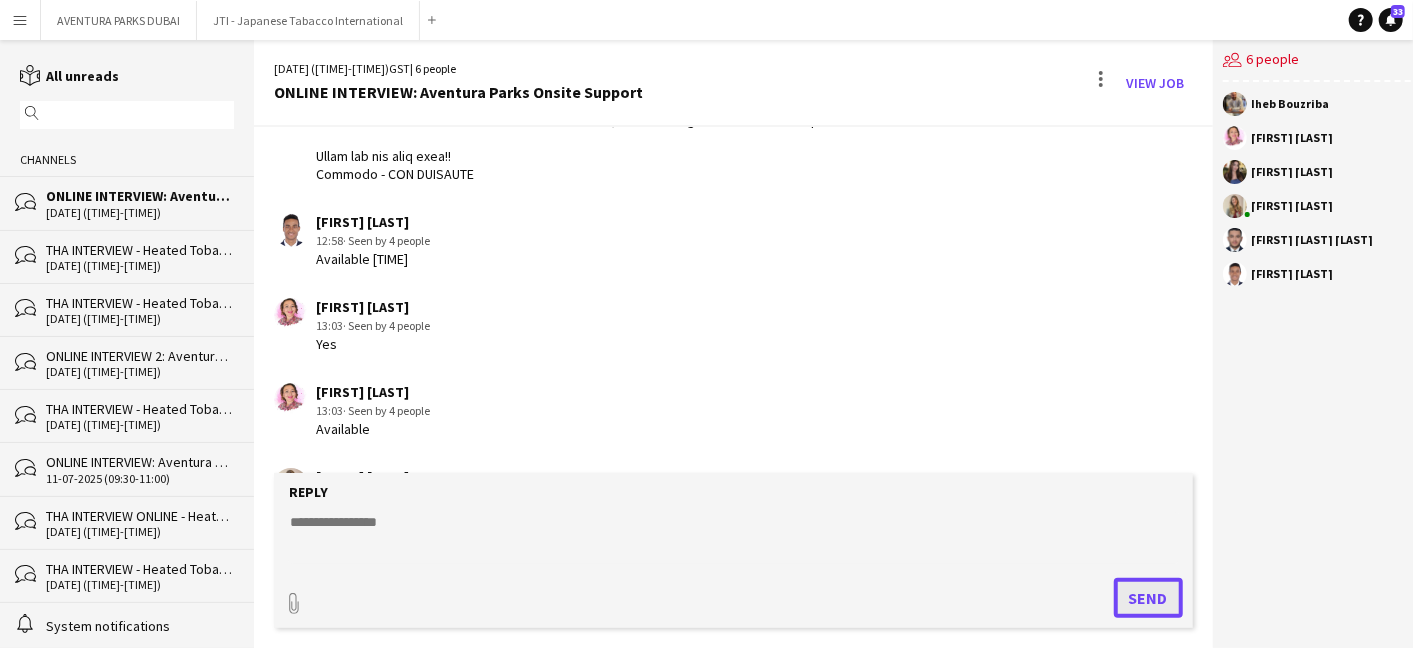 scroll, scrollTop: 0, scrollLeft: 0, axis: both 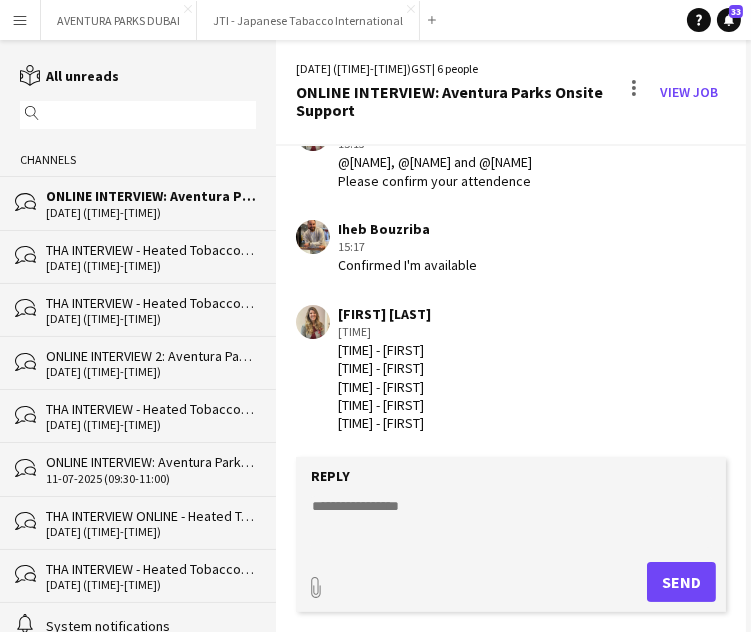 click on "[FIRST] [LAST]   [TIME]   [TIME] - [FIRST]
[TIME] - [FIRST]
[TIME] - [FIRST]
[TIME] - [FIRST]
[TIME] - [FIRST]" 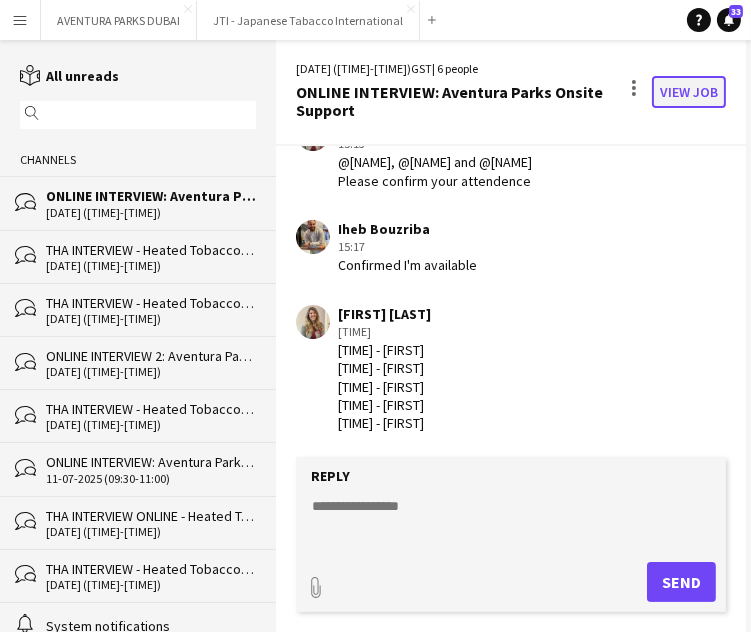 click on "View Job" 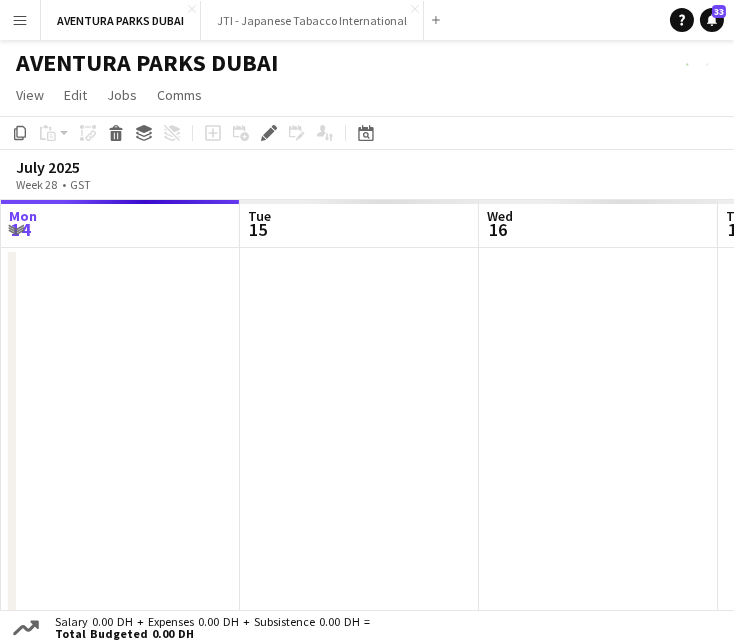 scroll, scrollTop: 0, scrollLeft: 418, axis: horizontal 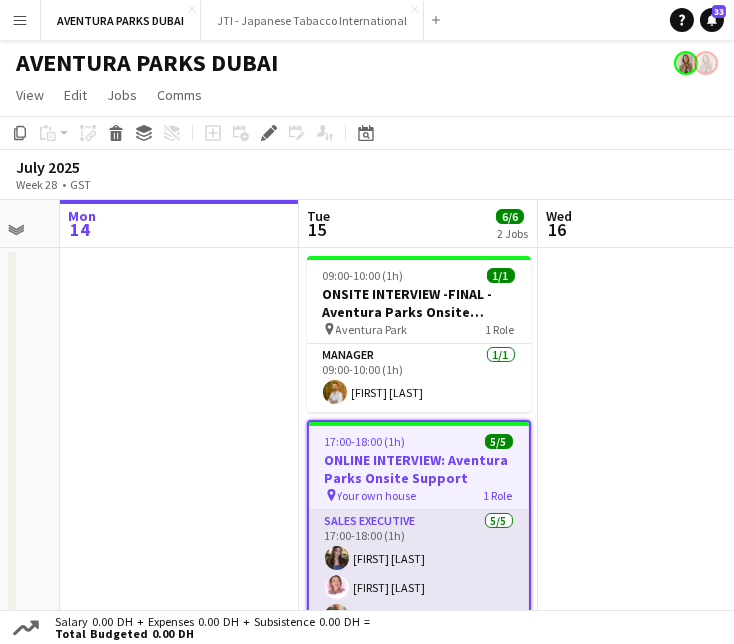 click on "Sales Executive   [TIME]   [TIME] ([TIME])
[FIRST] [LAST] [FIRST] [LAST] [FIRST] [LAST] [FIRST] [LAST] [FIRST] [LAST]" at bounding box center (419, 602) 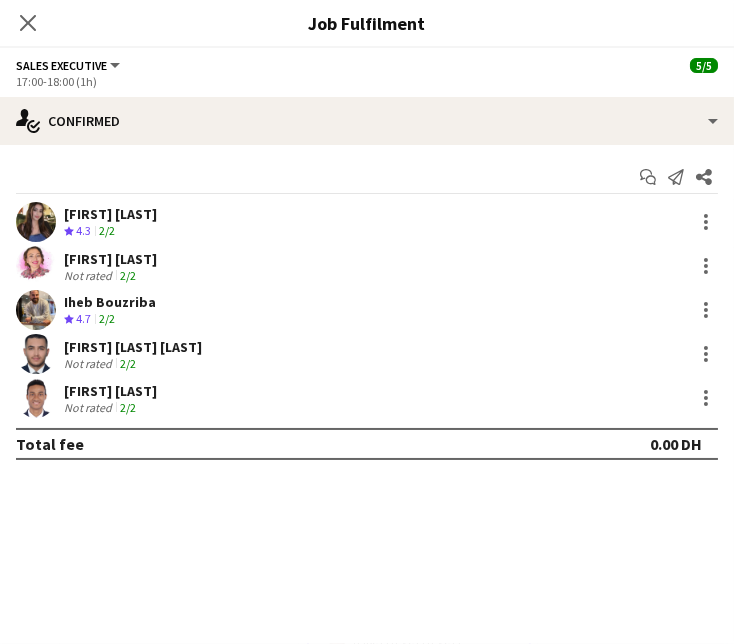 click on "[FIRST] [LAST]" at bounding box center [110, 214] 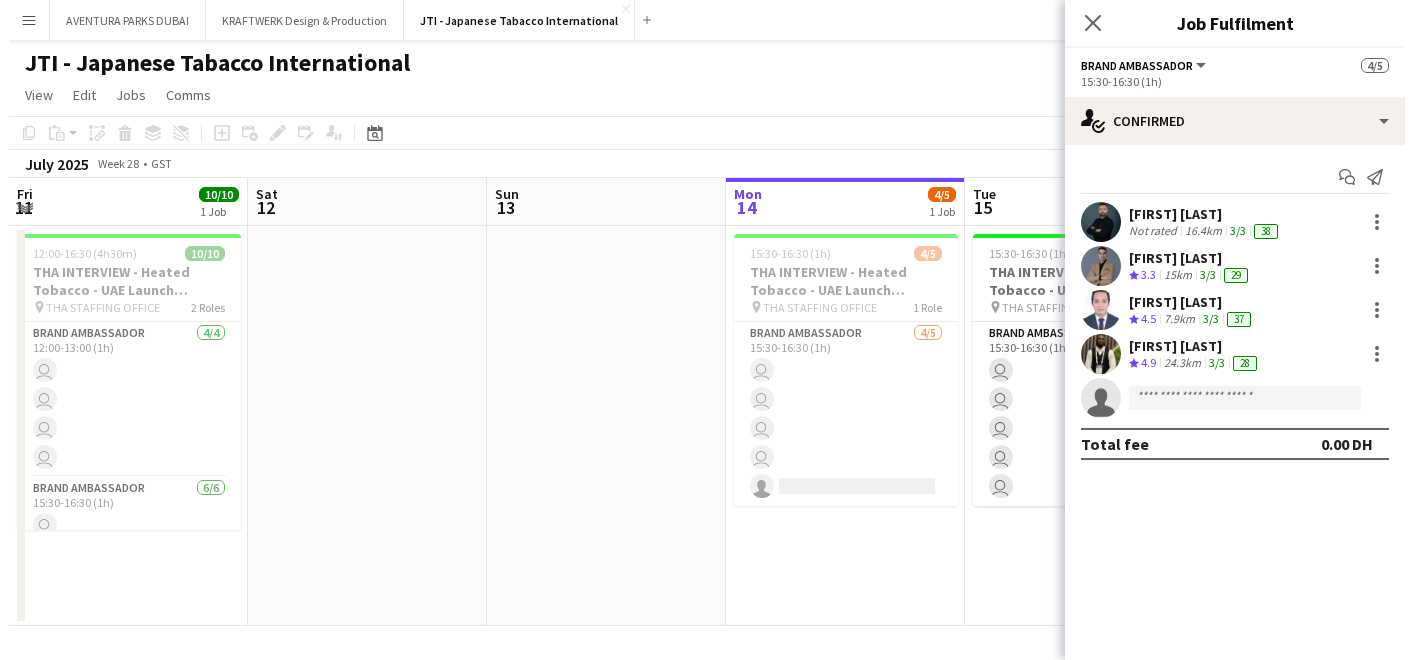 scroll, scrollTop: 0, scrollLeft: 0, axis: both 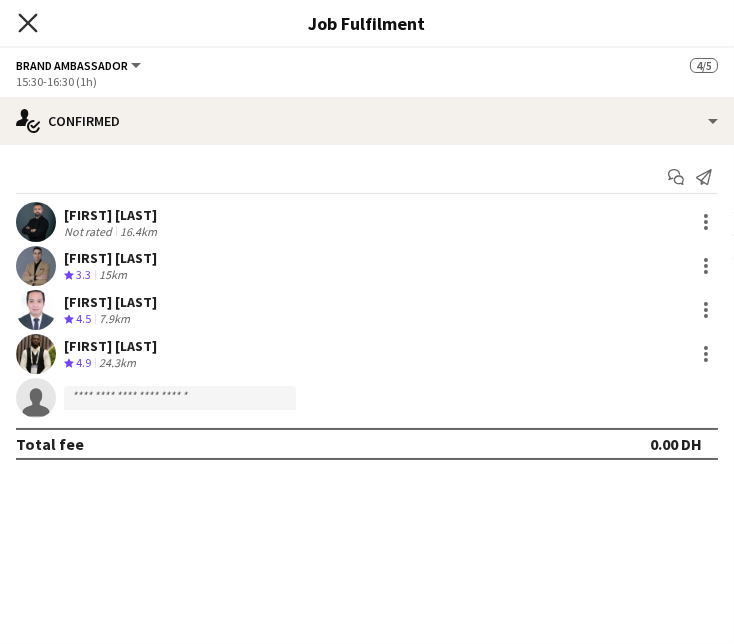 click 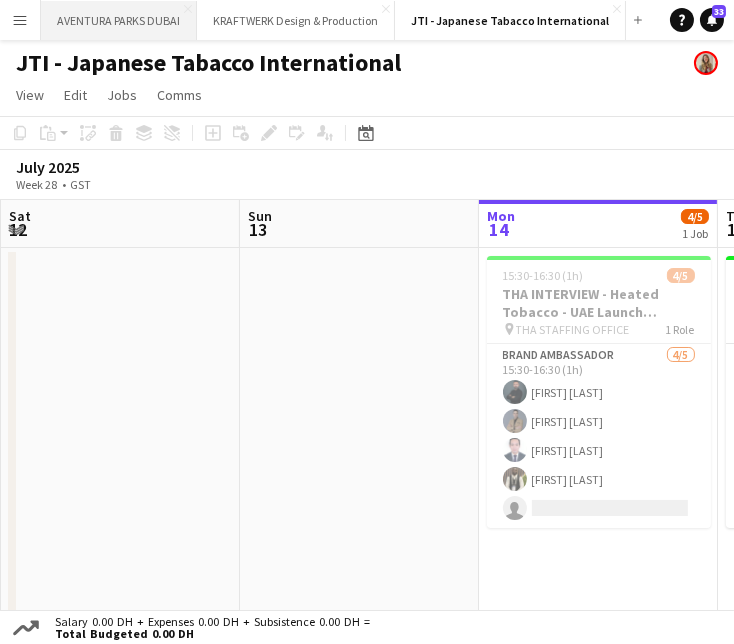 click on "AVENTURA PARKS DUBAI
Close" at bounding box center (119, 20) 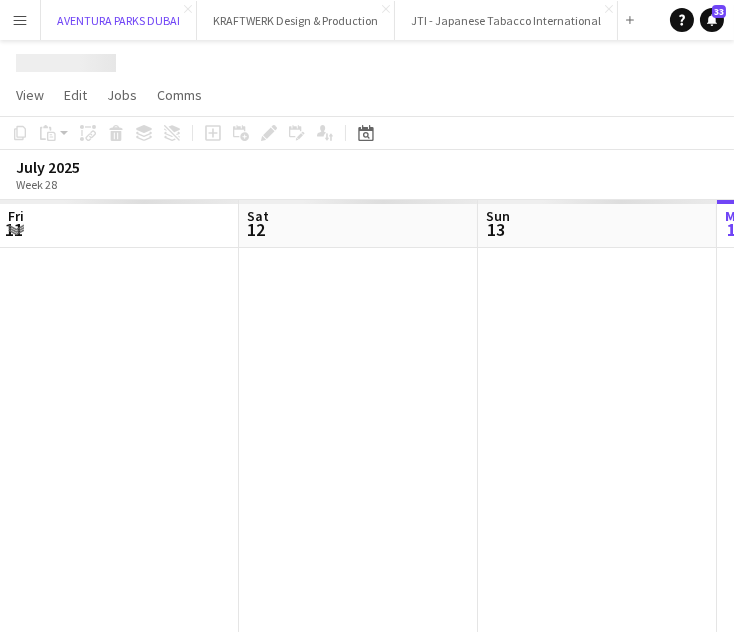 scroll, scrollTop: 0, scrollLeft: 477, axis: horizontal 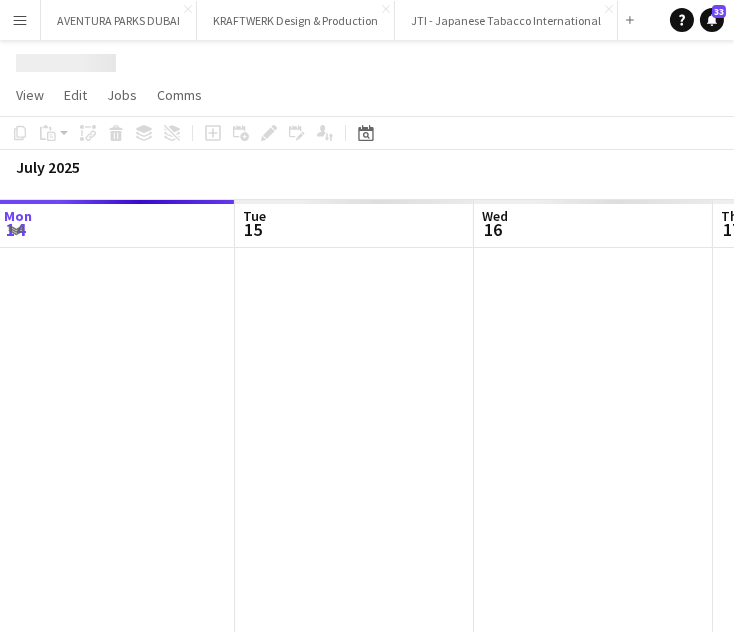 drag, startPoint x: 552, startPoint y: 319, endPoint x: 67, endPoint y: 312, distance: 485.0505 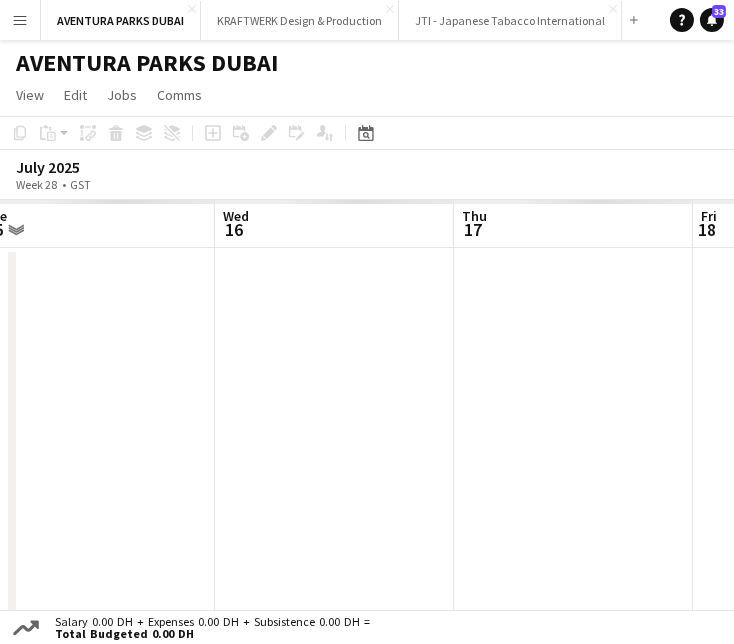 scroll, scrollTop: 0, scrollLeft: 555, axis: horizontal 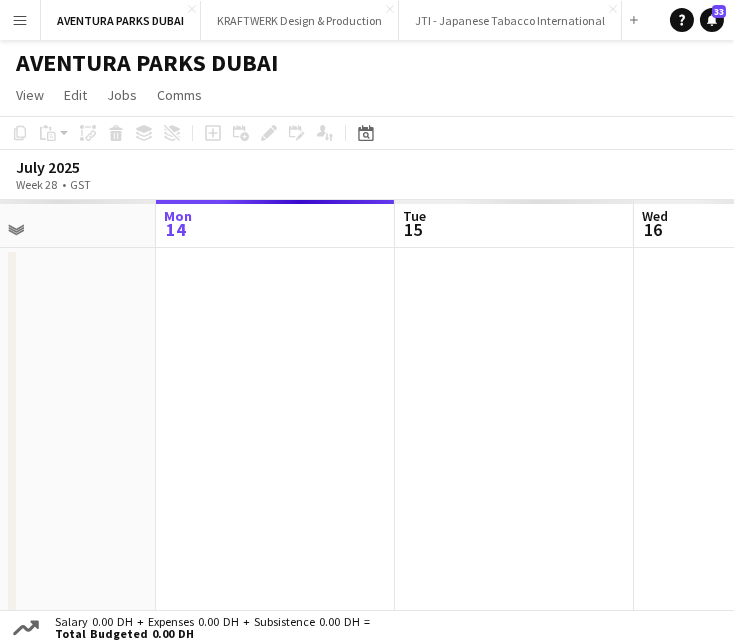 drag, startPoint x: 617, startPoint y: 327, endPoint x: 685, endPoint y: 333, distance: 68.26419 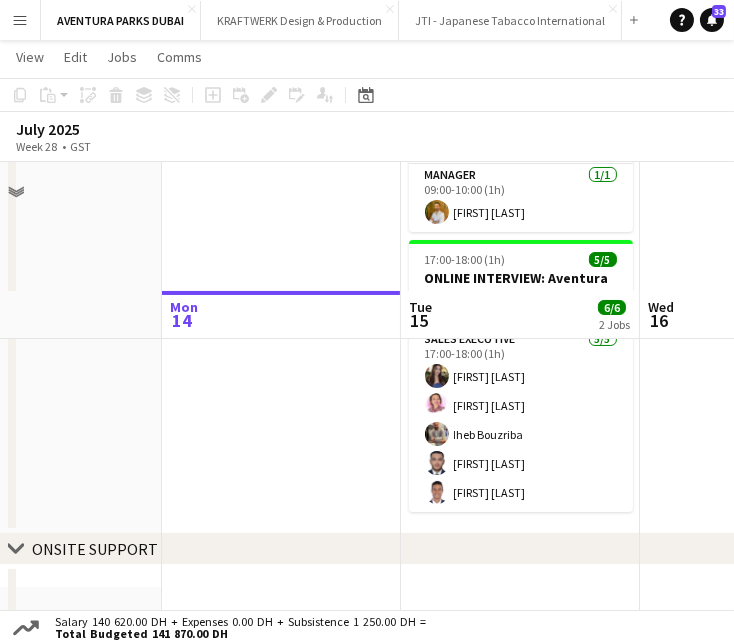 scroll, scrollTop: 306, scrollLeft: 0, axis: vertical 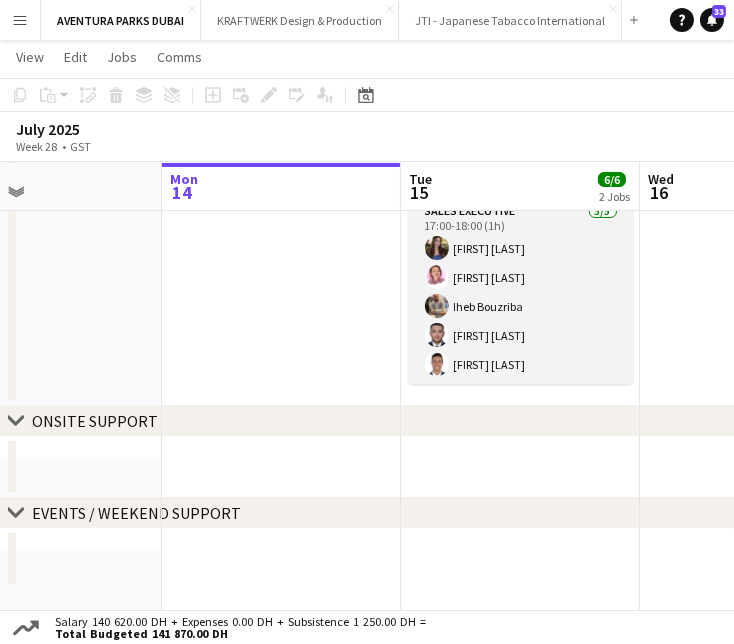 click on "Sales Executive   [TIME]   [TIME] ([TIME])
[FIRST] [LAST] [FIRST] [LAST] [FIRST] [LAST] [FIRST] [LAST] [FIRST] [LAST]" at bounding box center [521, 292] 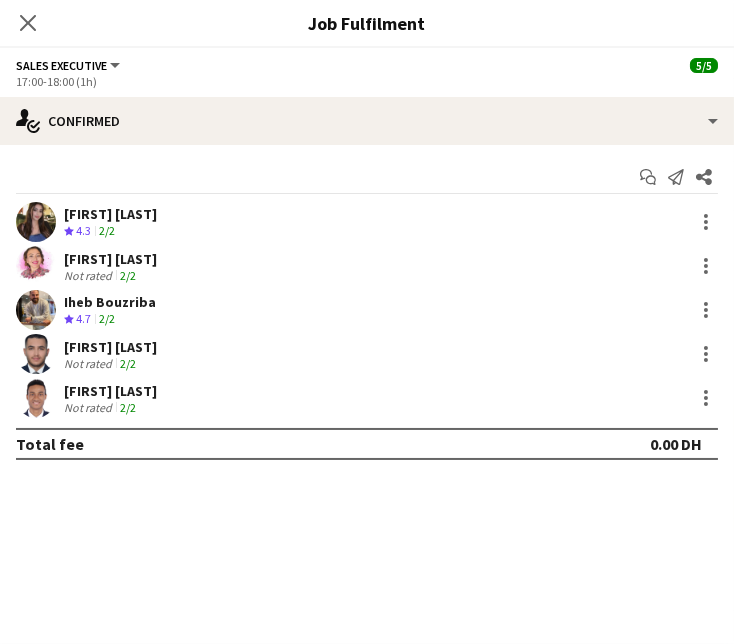 click on "[FIRST] [LAST]" at bounding box center (110, 391) 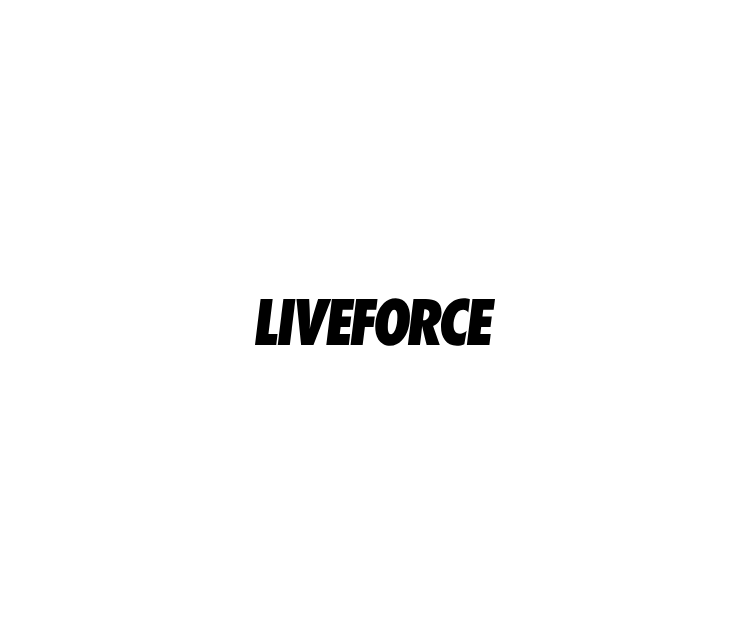 scroll, scrollTop: 0, scrollLeft: 0, axis: both 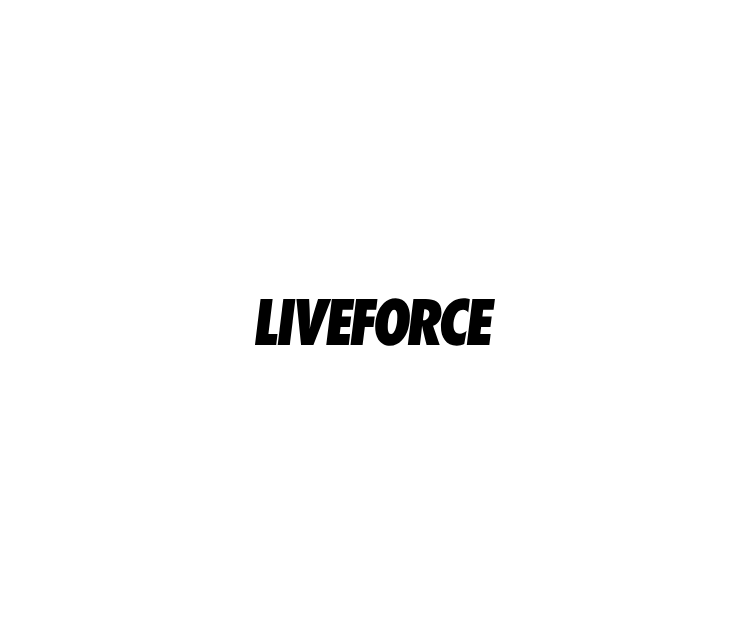 click at bounding box center [375, 322] 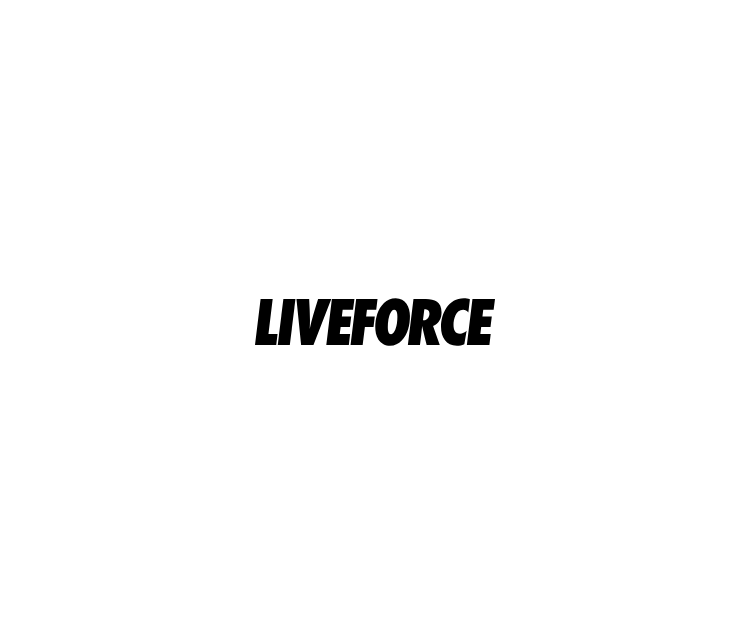 scroll, scrollTop: 0, scrollLeft: 0, axis: both 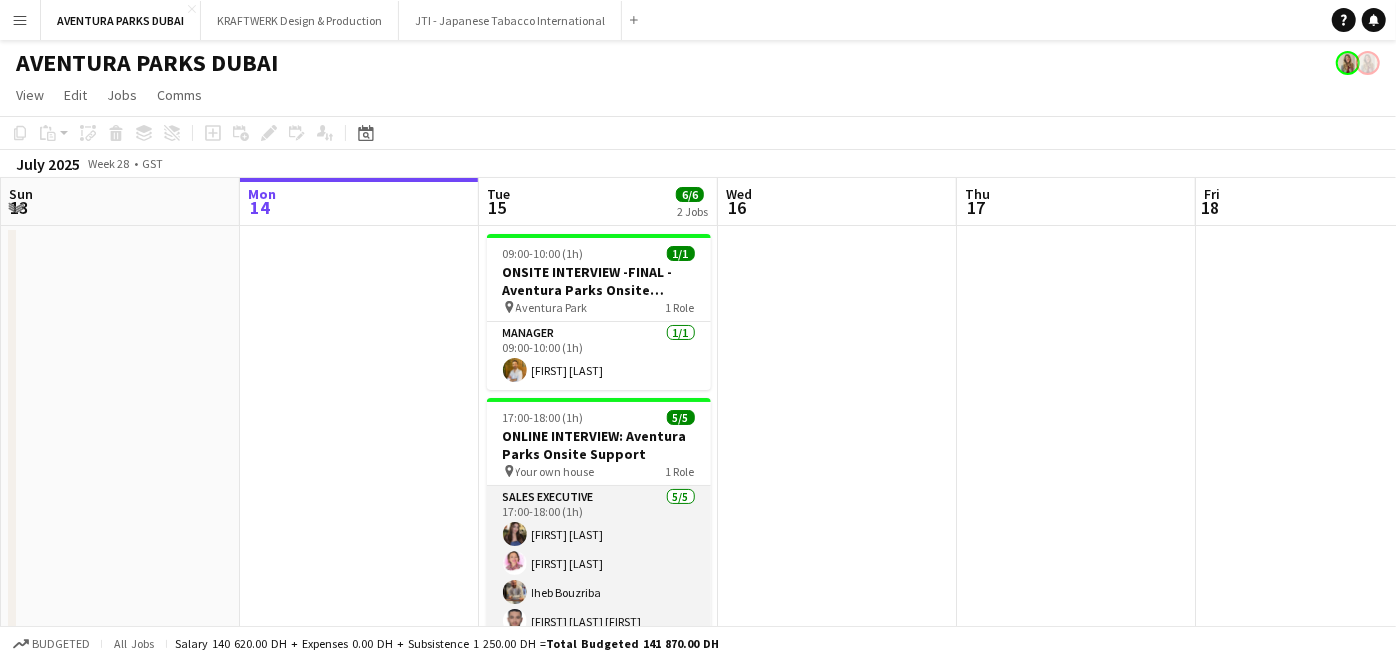 click on "Sales Executive   5/5   17:00-18:00 (1h)
[FIRST] [LAST] [FIRST] [LAST] [FIRST] [LAST] [FIRST] [LAST] [FIRST] [LAST]" at bounding box center (599, 578) 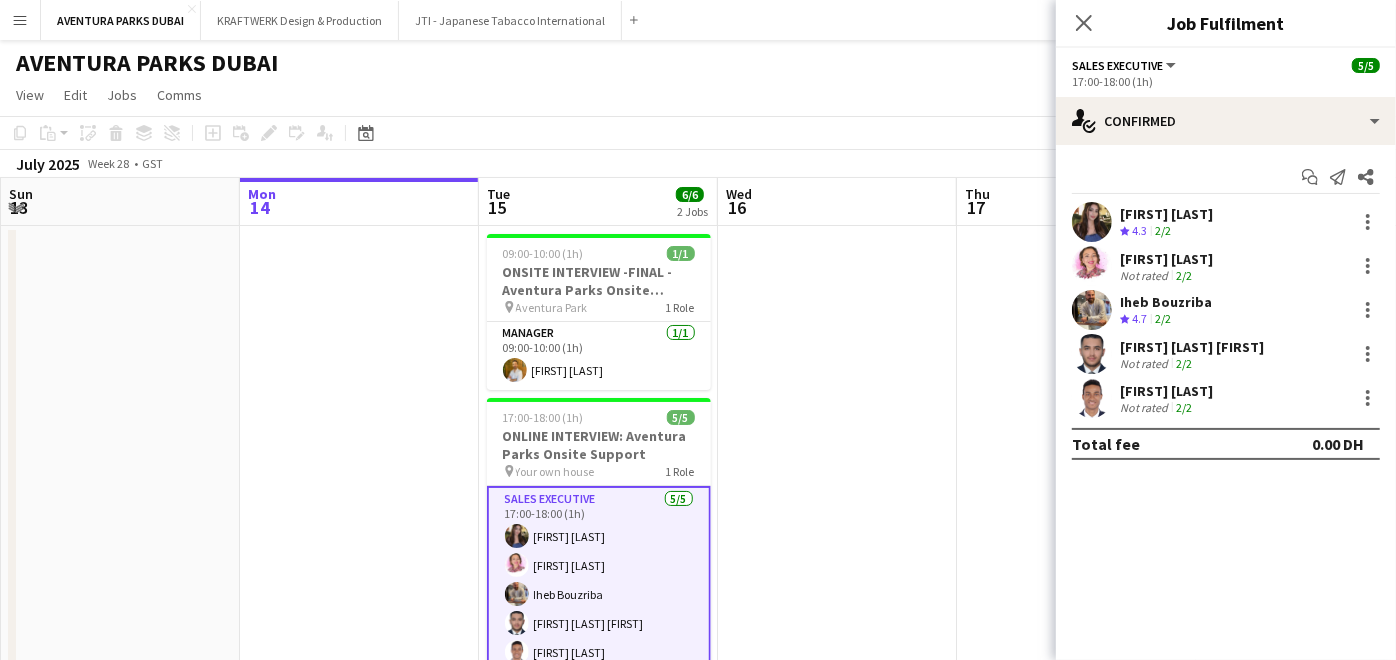 click on "[FIRST] [LAST] [LAST]" at bounding box center (1192, 347) 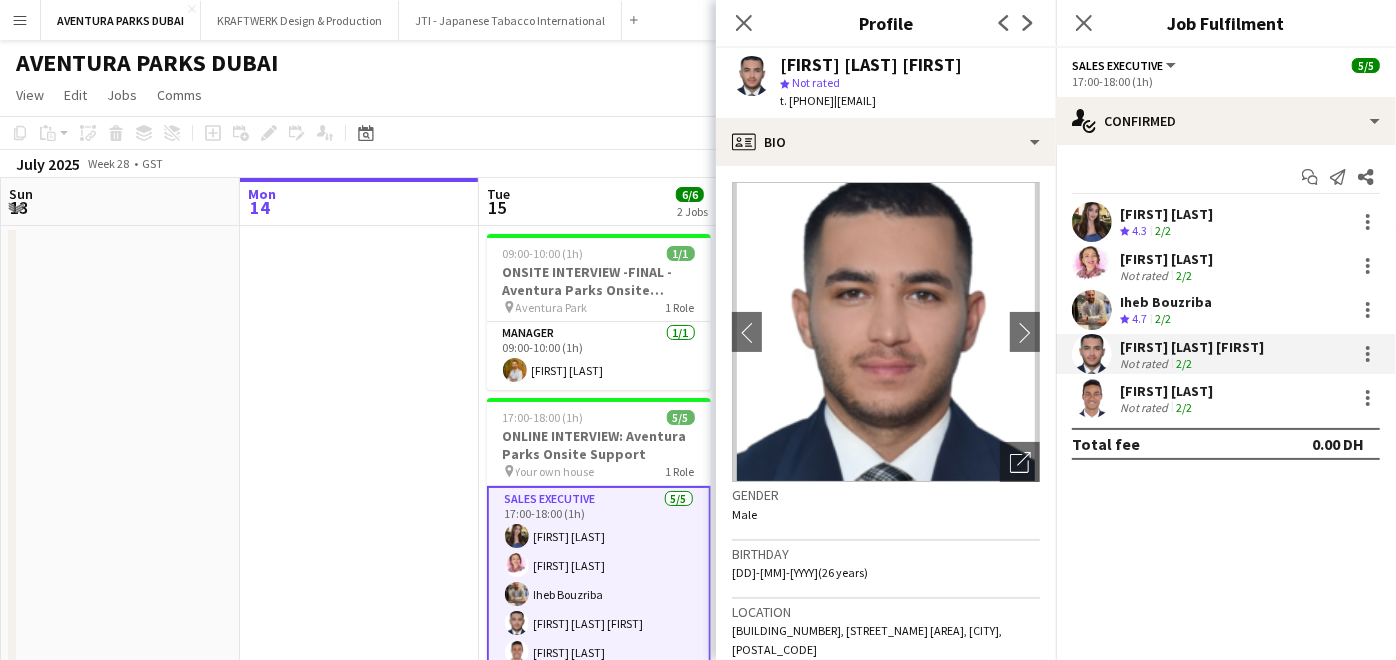 drag, startPoint x: 1008, startPoint y: 103, endPoint x: 876, endPoint y: 102, distance: 132.00378 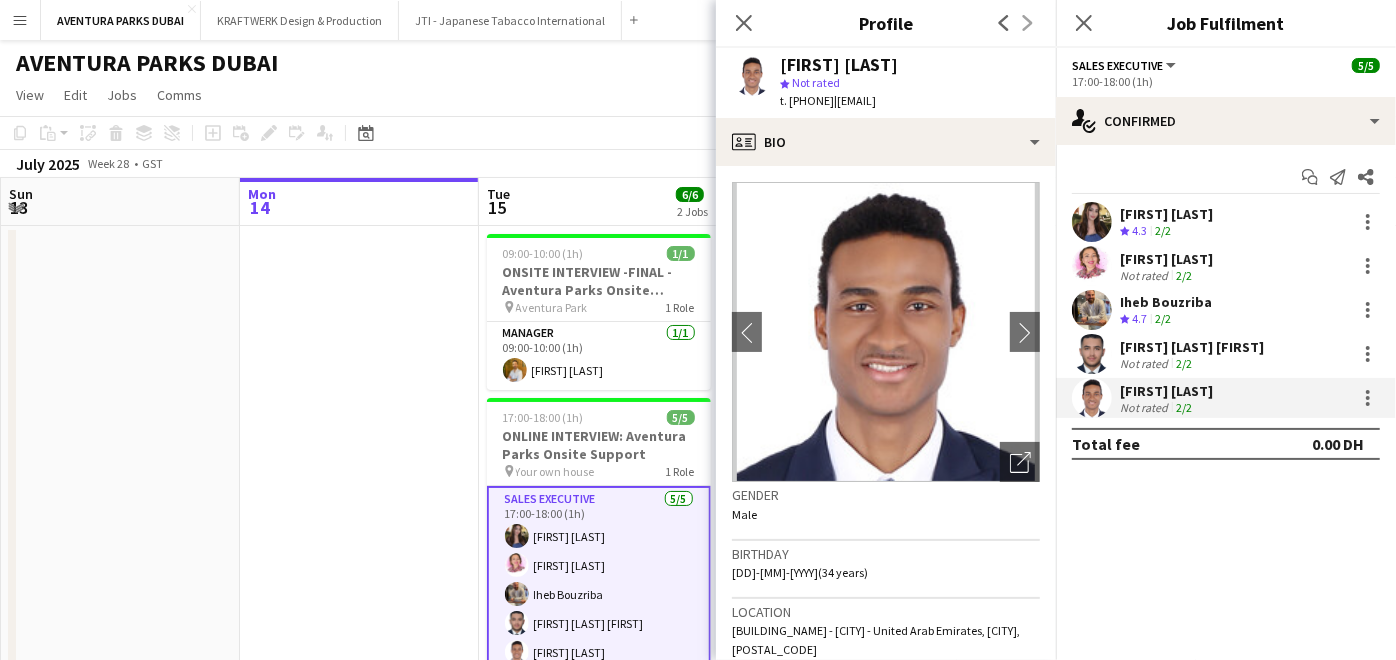 drag, startPoint x: 982, startPoint y: 97, endPoint x: 876, endPoint y: 98, distance: 106.004715 